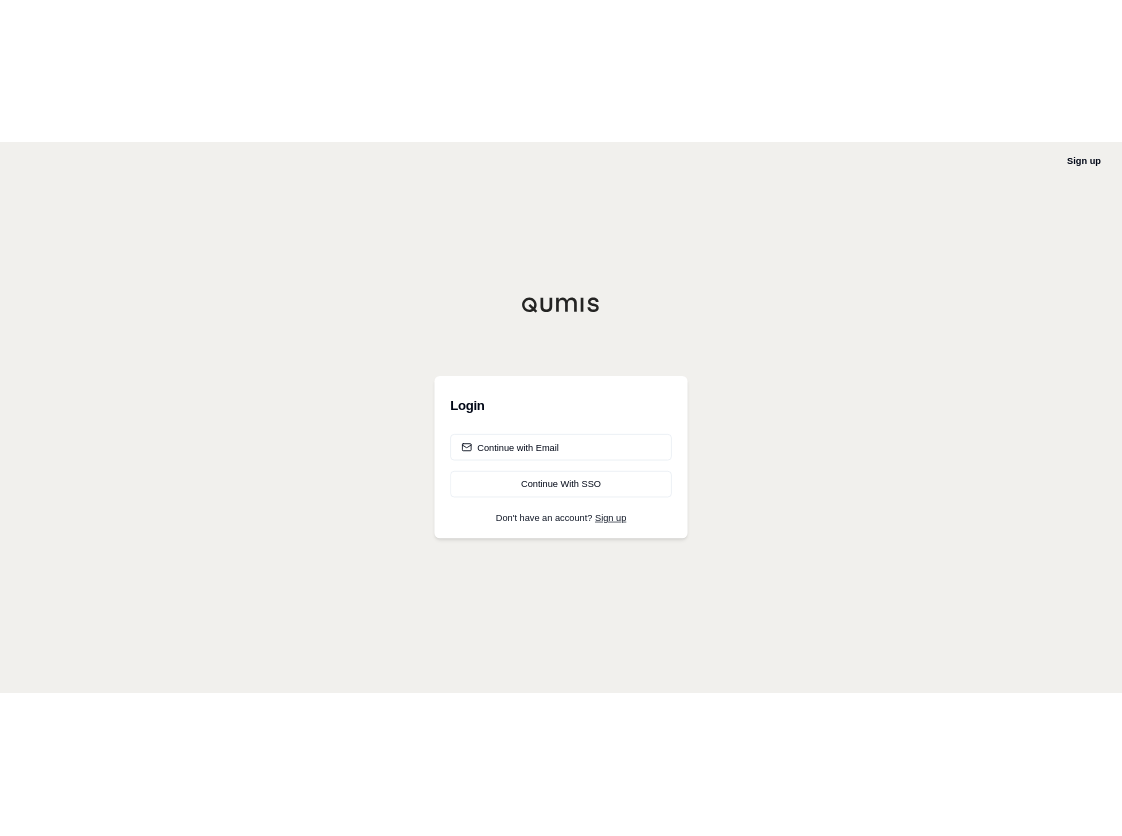 scroll, scrollTop: 0, scrollLeft: 0, axis: both 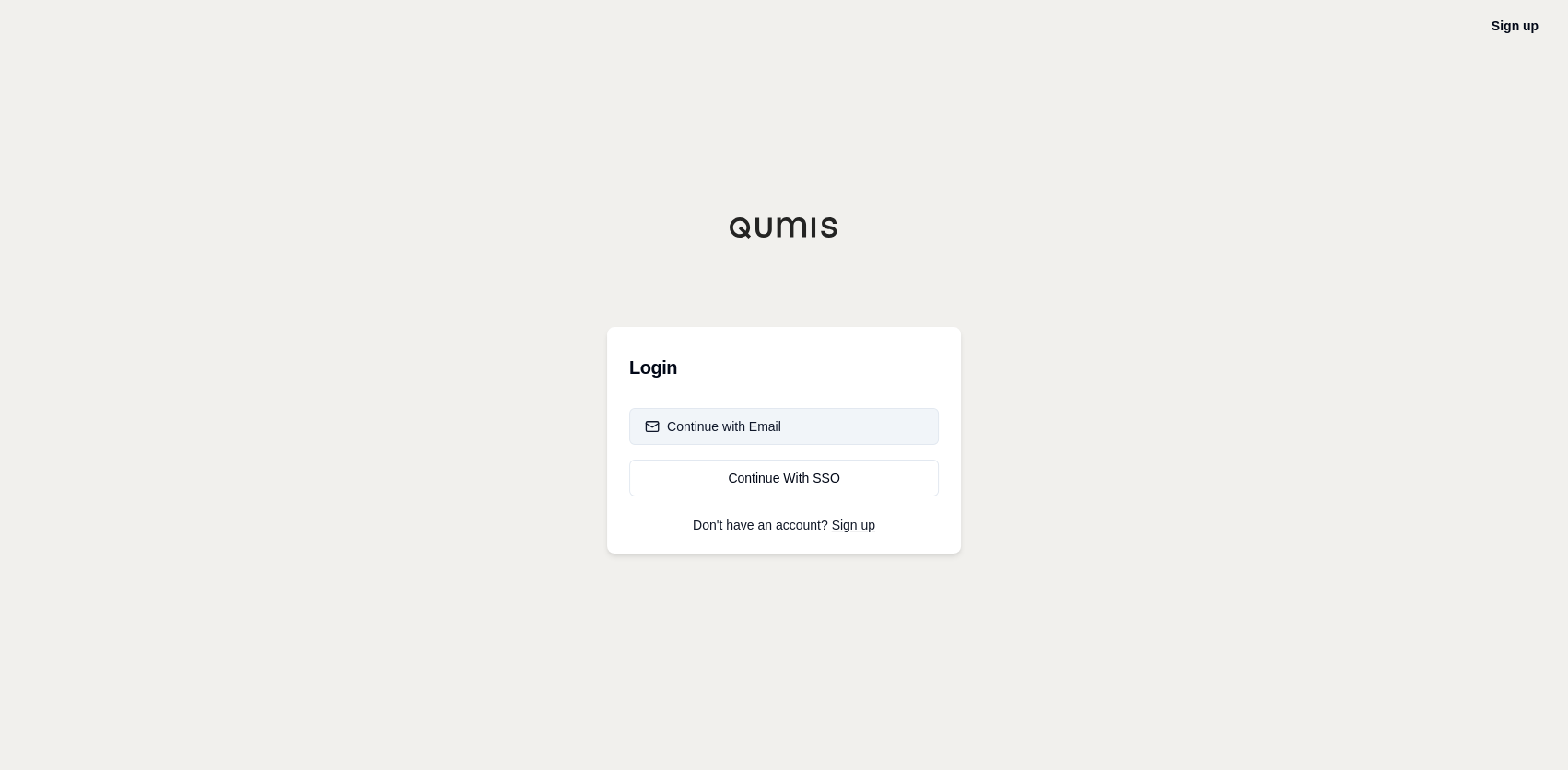 click on "Continue with Email" at bounding box center (784, 426) 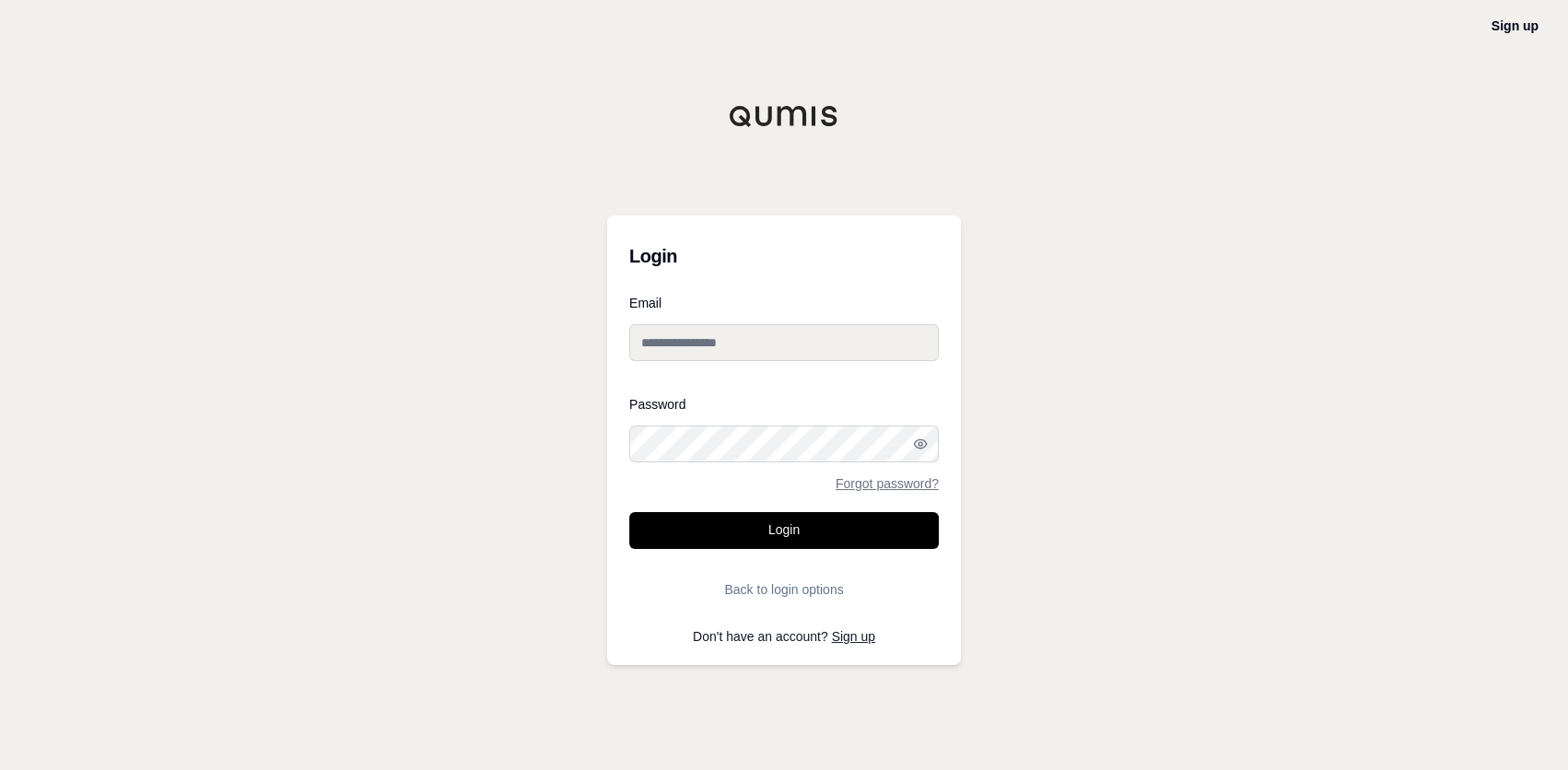 click on "Email" at bounding box center [784, 343] 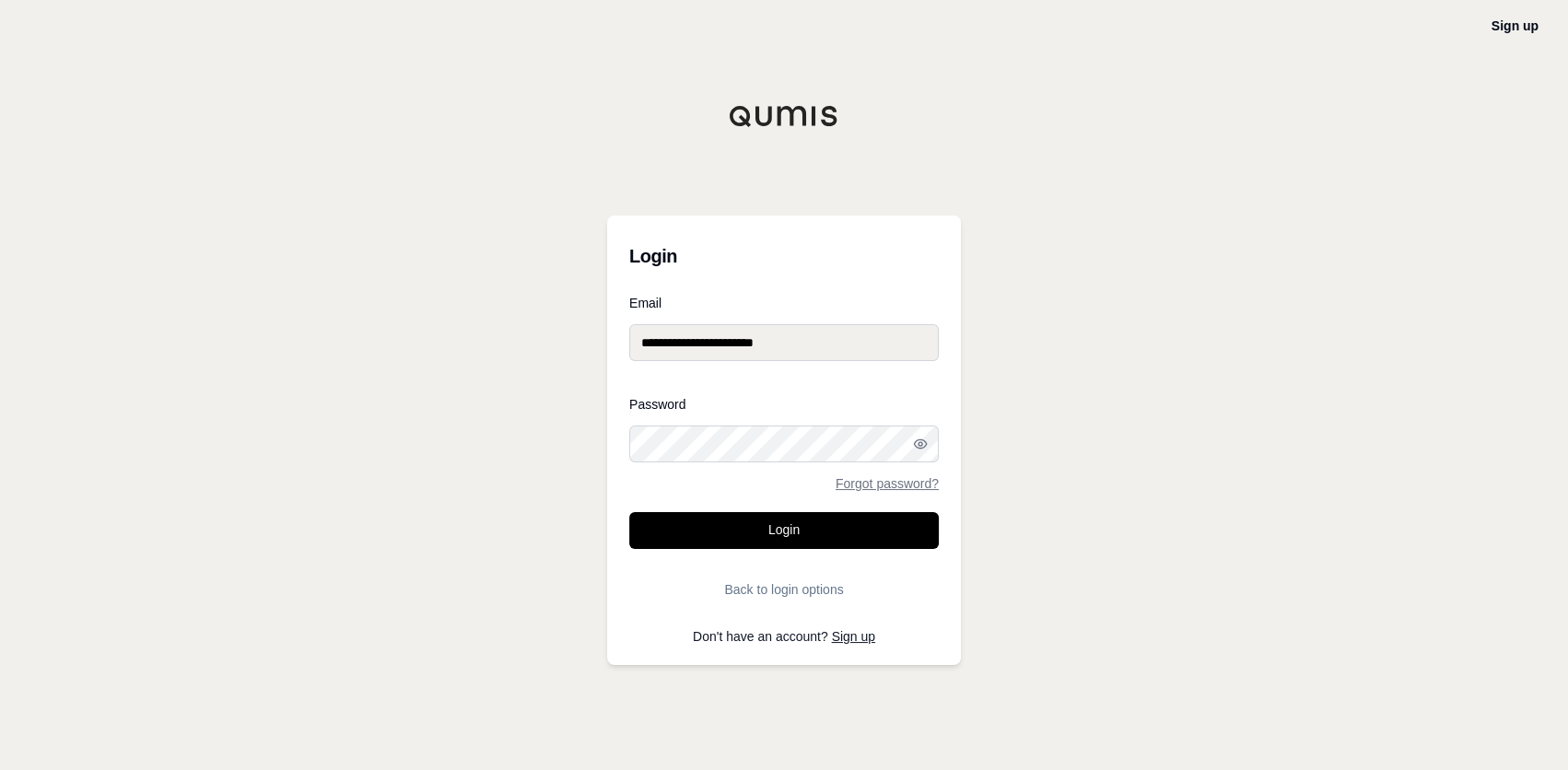 click on "Login" at bounding box center [784, 531] 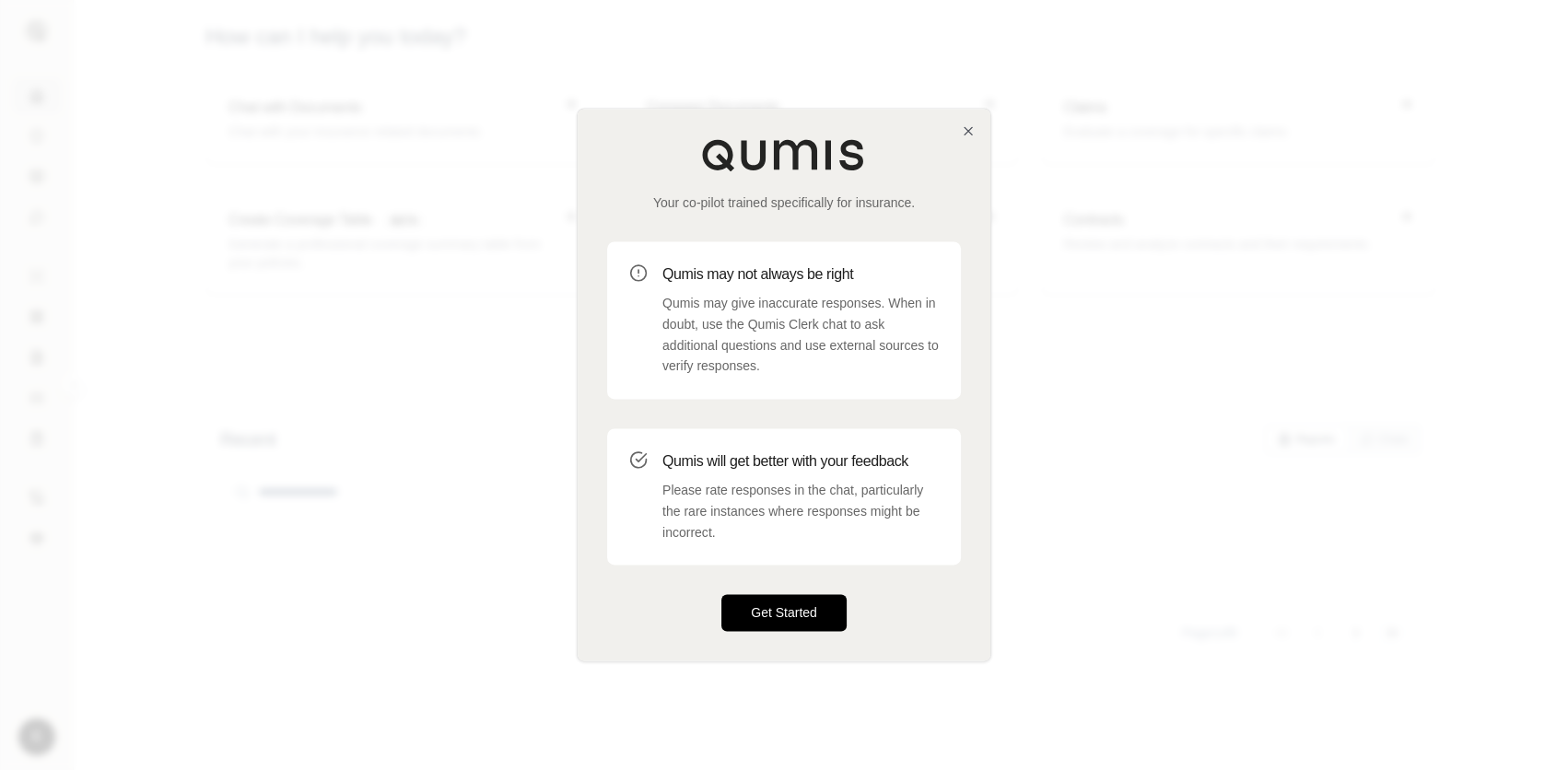 click on "Get Started" at bounding box center [784, 613] 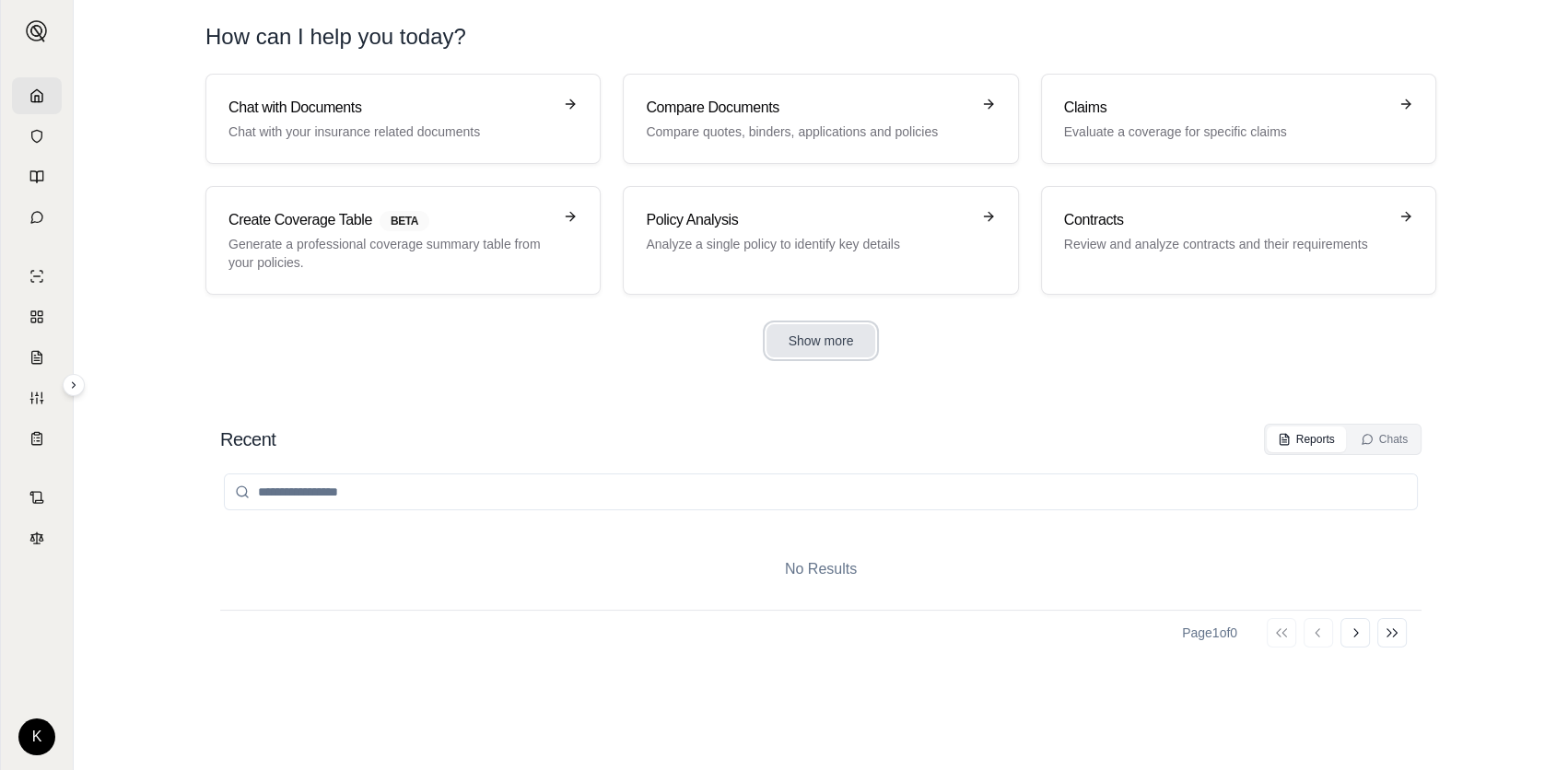 click on "Show more" at bounding box center [821, 341] 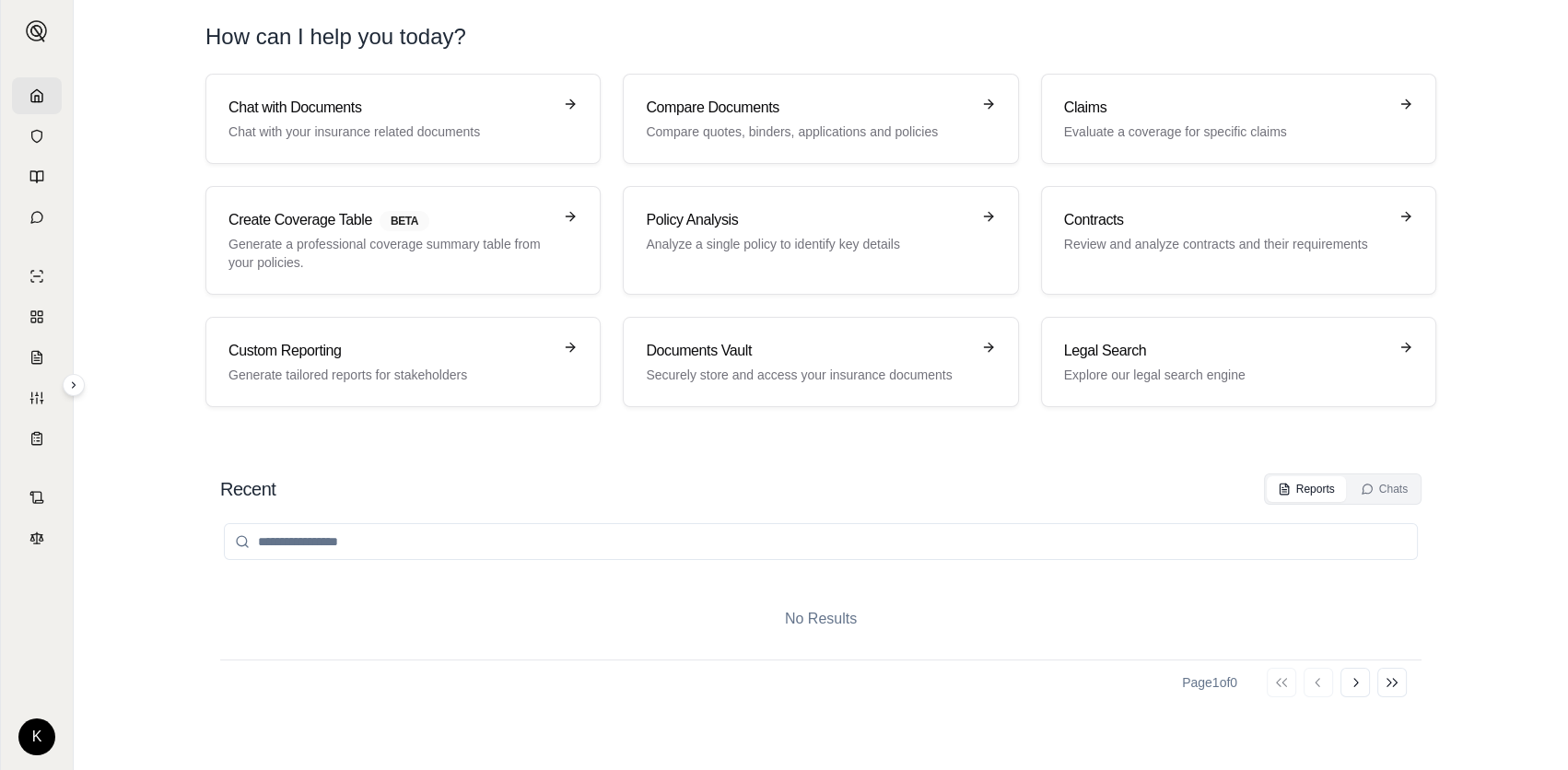 click on "No Results" at bounding box center (821, 619) 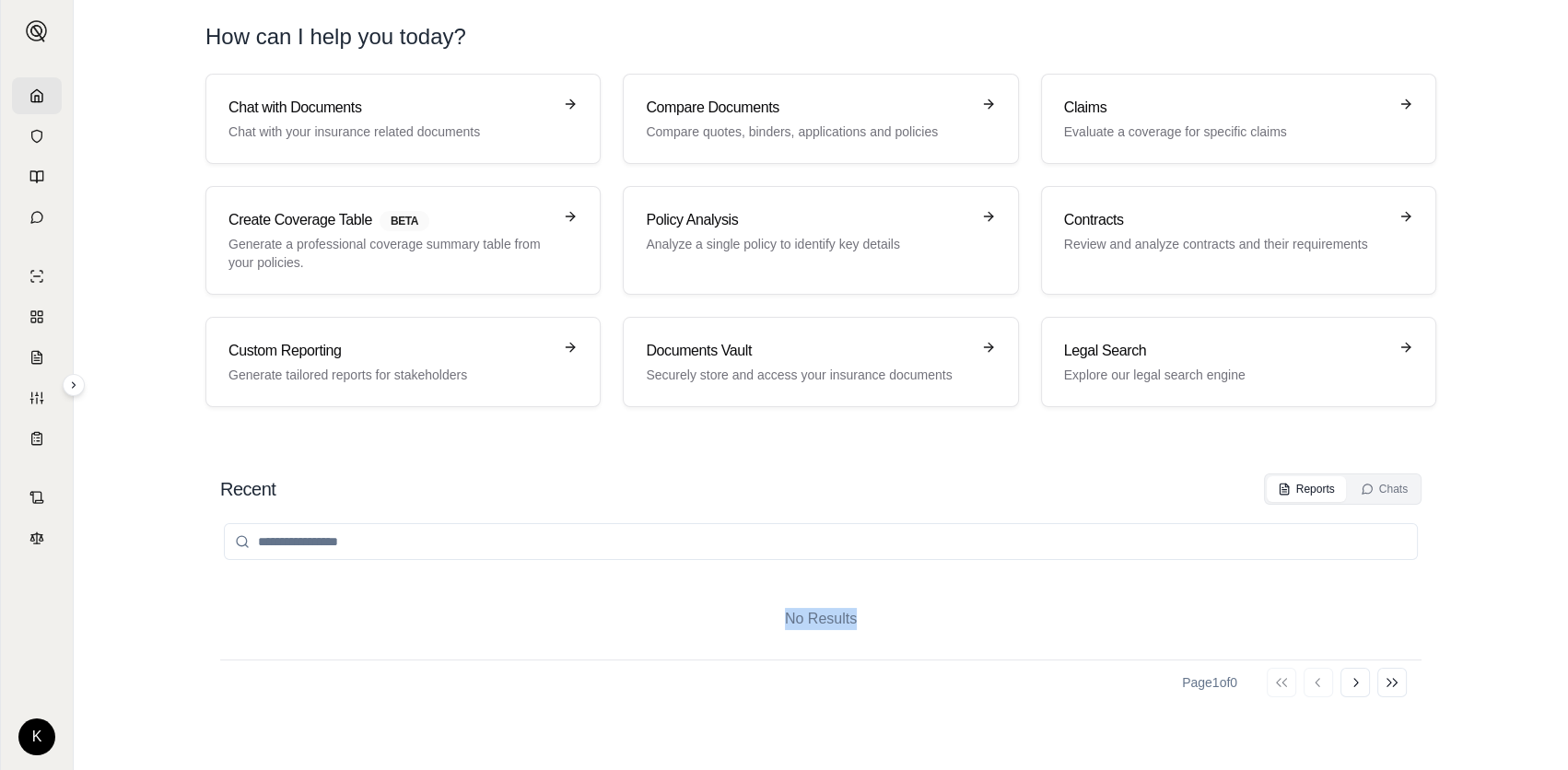 drag, startPoint x: 800, startPoint y: 617, endPoint x: 913, endPoint y: 616, distance: 113.00442 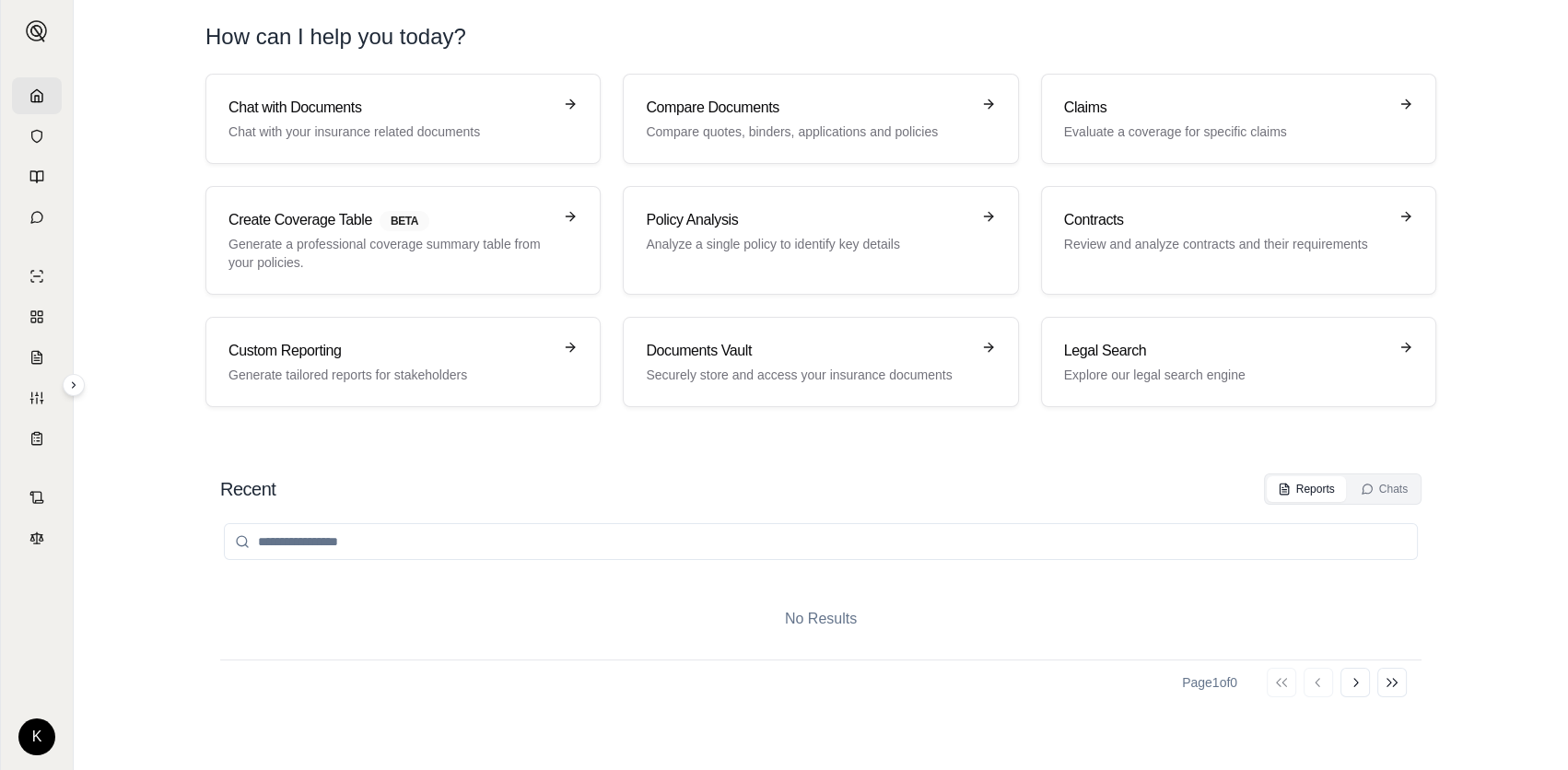 click on "Recent Reports Chats" at bounding box center (821, 489) 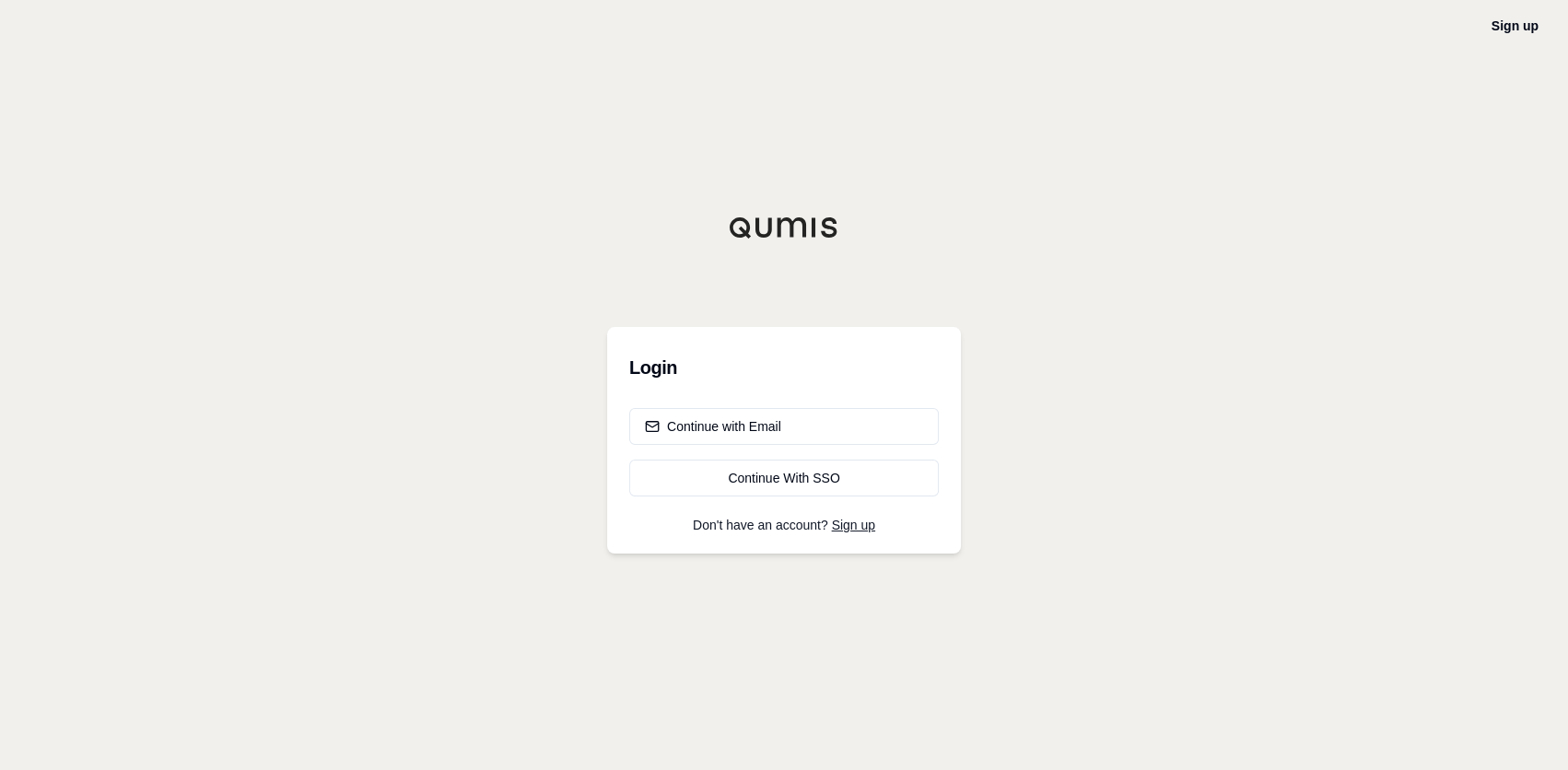 click on "Login" at bounding box center [784, 368] 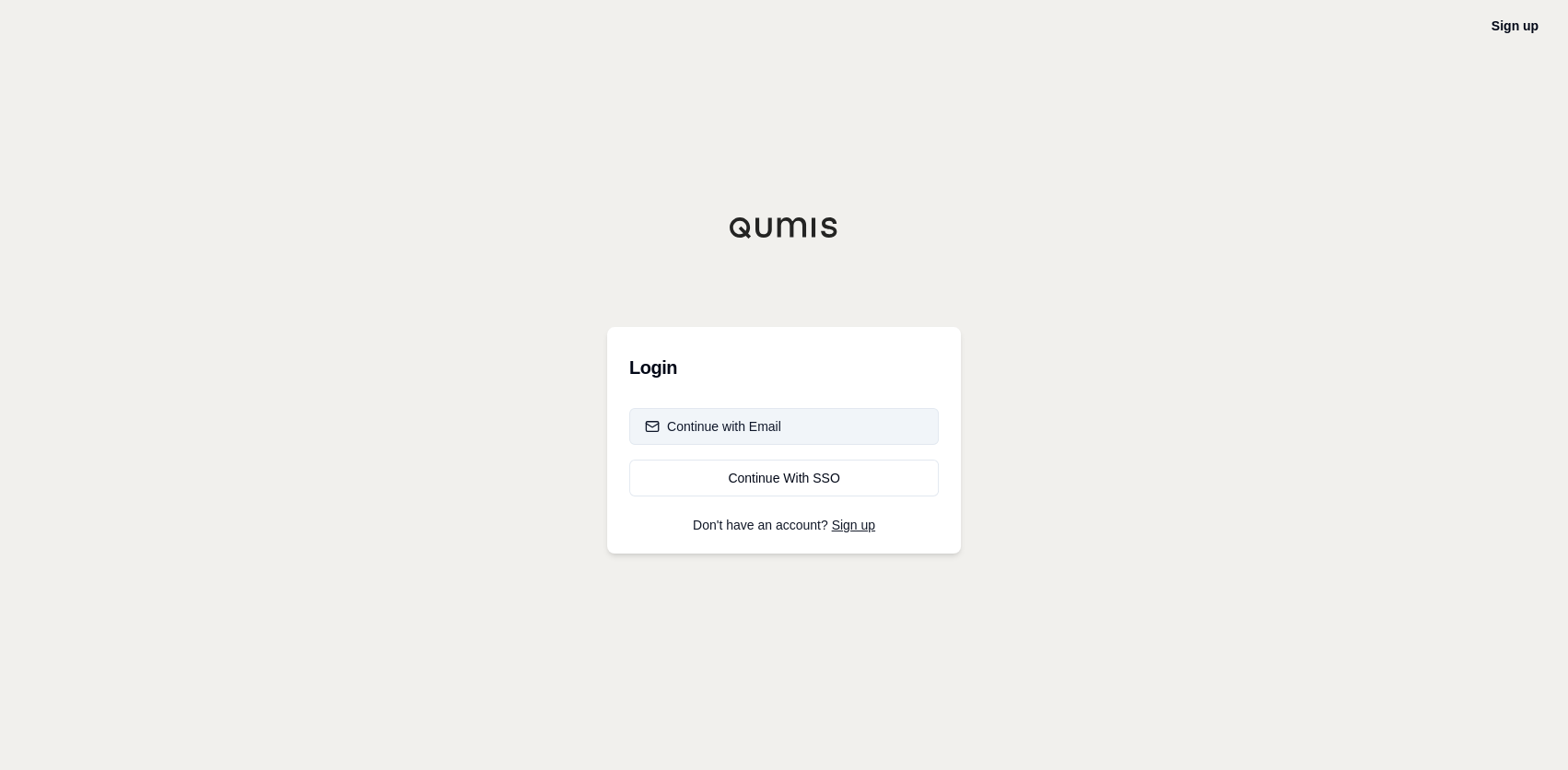 click on "Continue with Email" at bounding box center [713, 426] 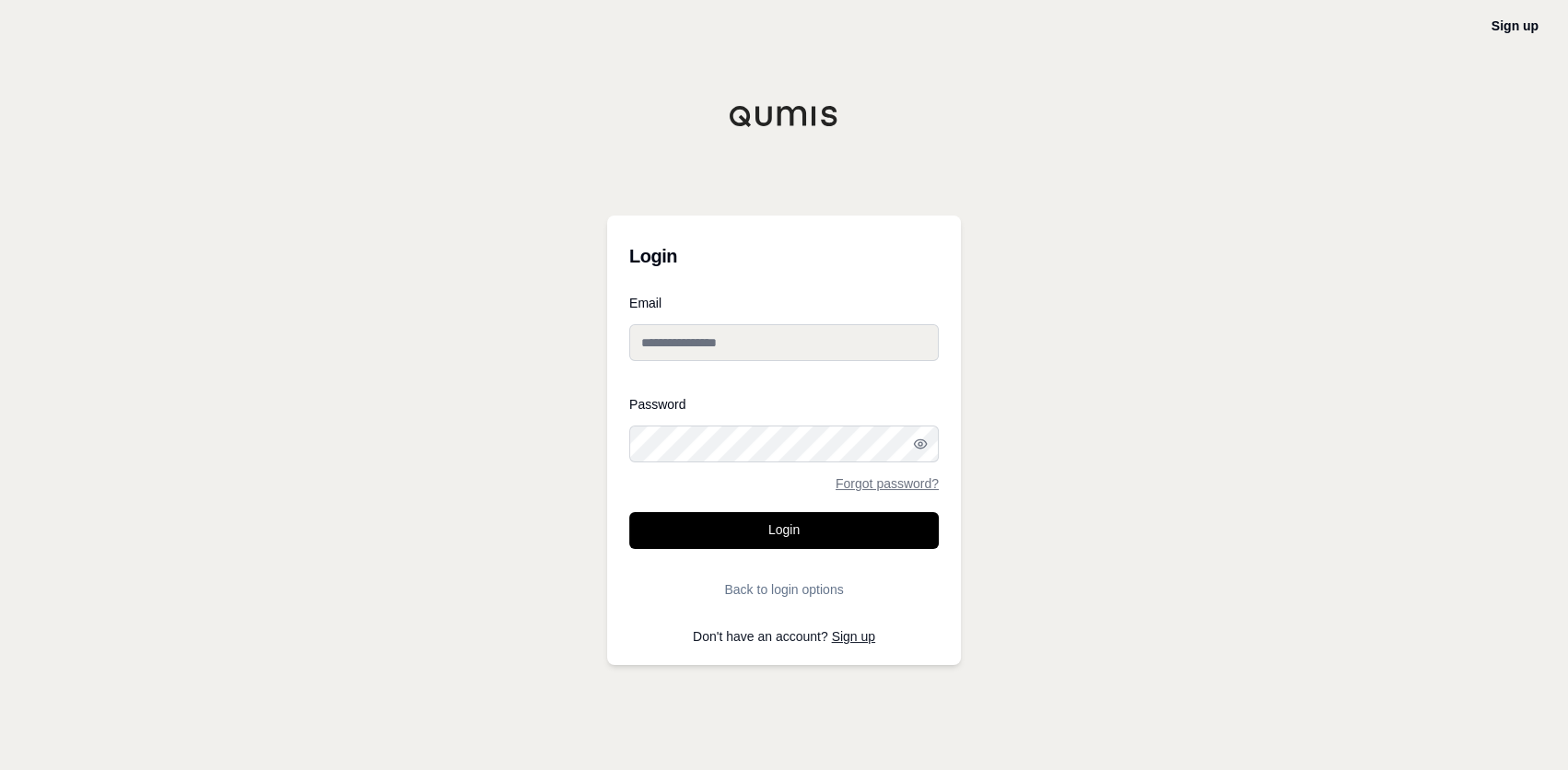 click on "Email" at bounding box center [784, 343] 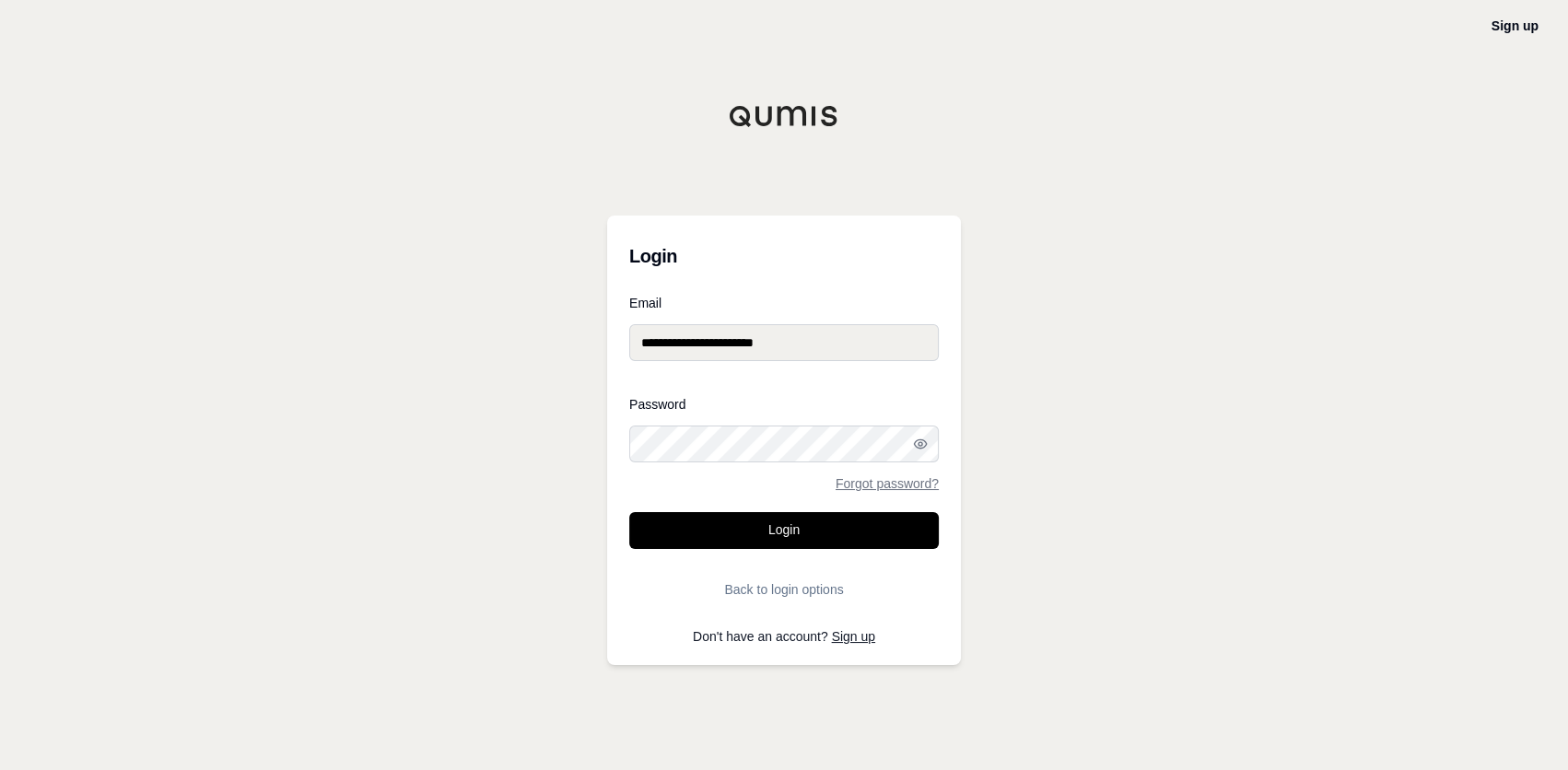 click on "Login" at bounding box center (784, 531) 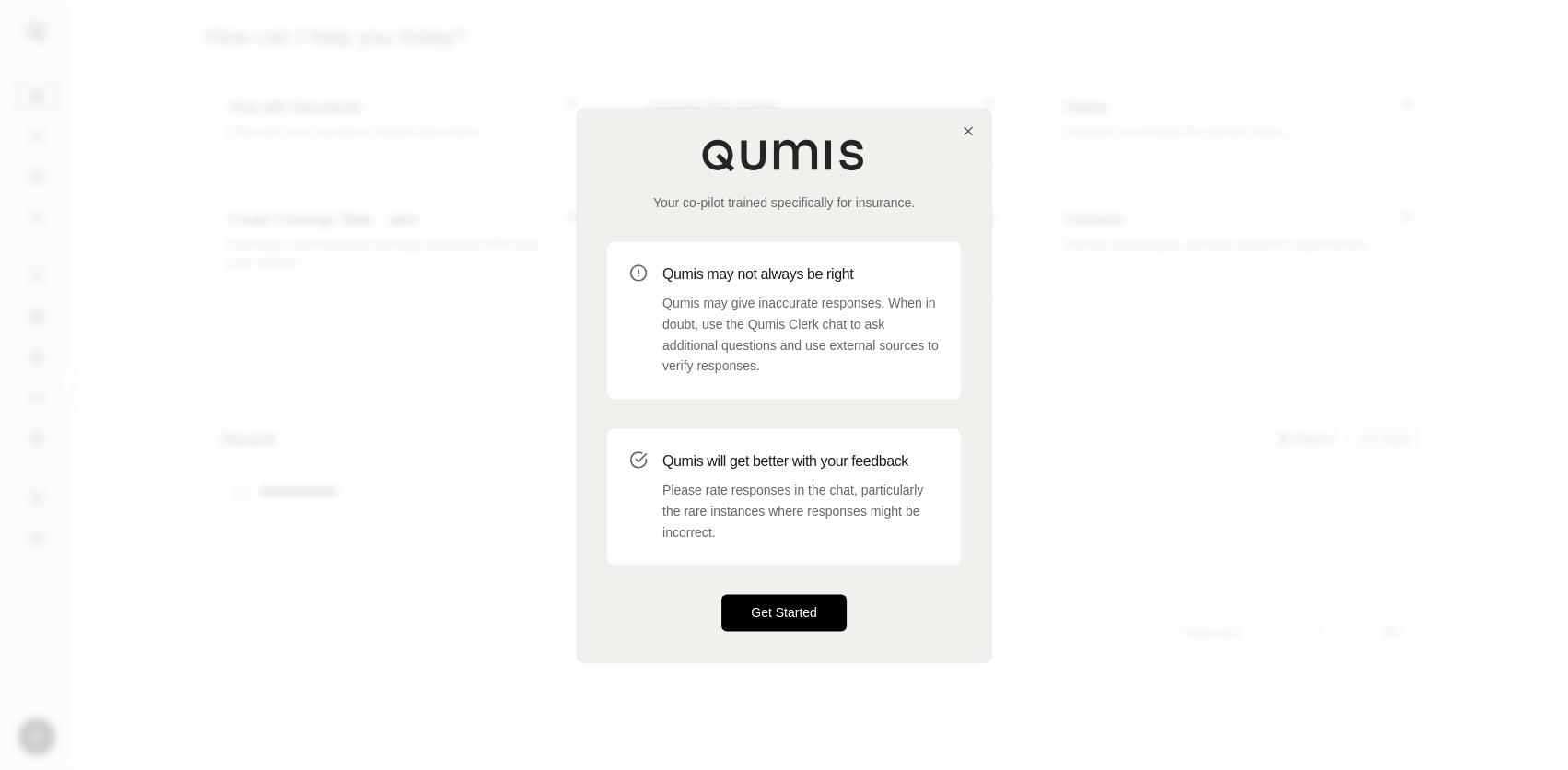 click on "Get Started" at bounding box center (784, 613) 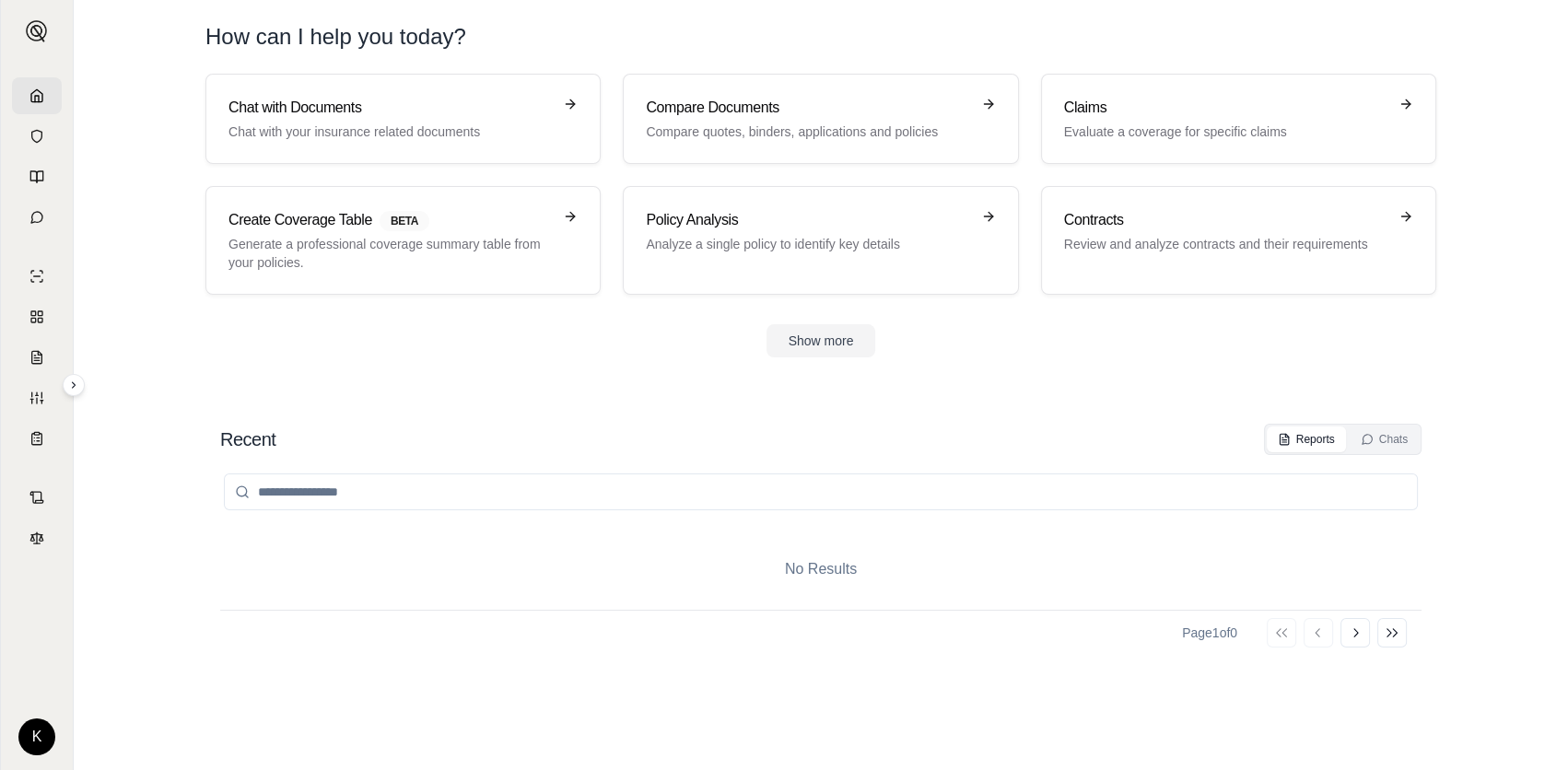 click on "No Results" at bounding box center (821, 569) 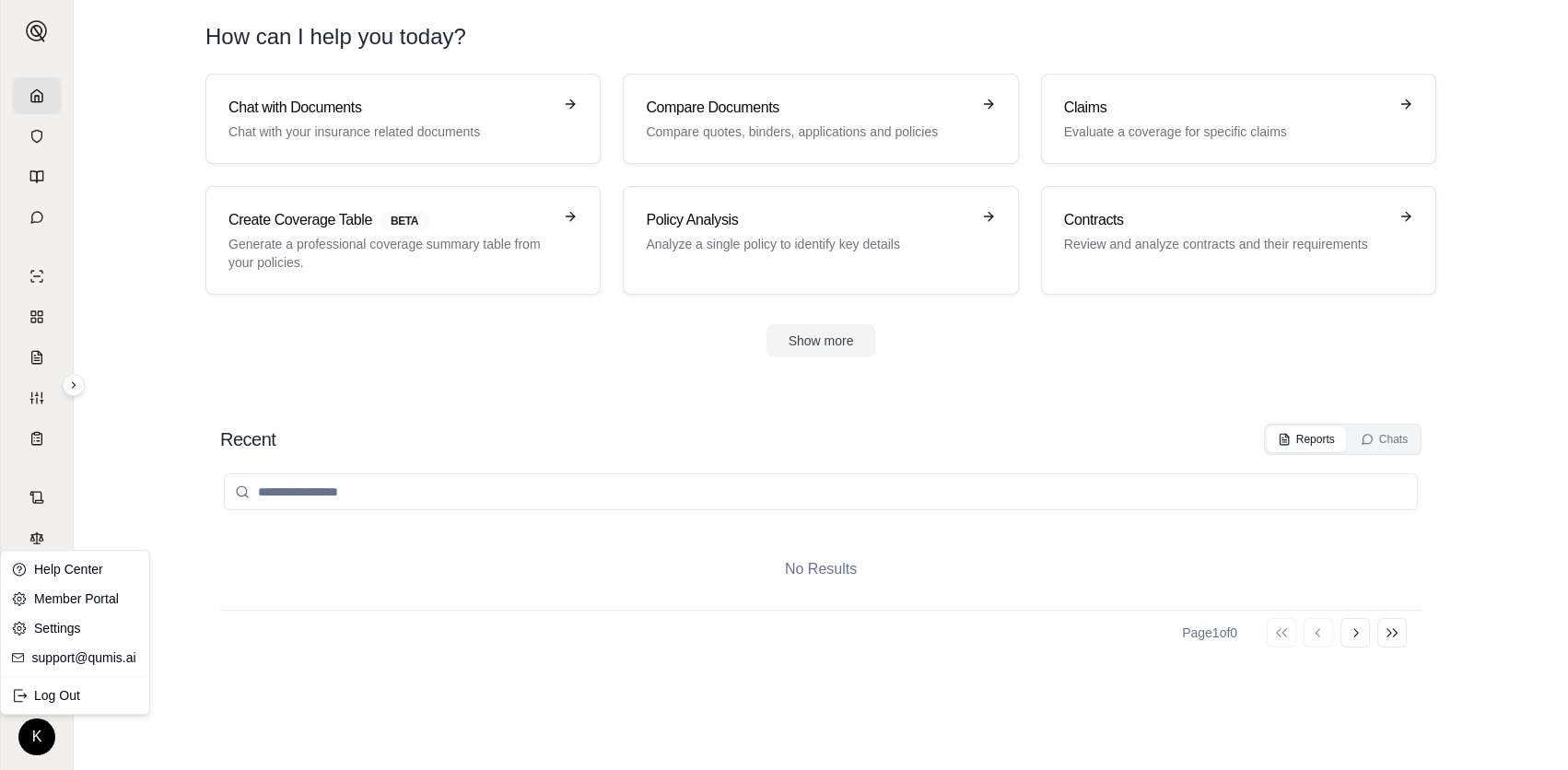 click on "K How can I help you today? Chat with Documents Chat with your insurance related documents Compare Documents Compare quotes, binders, applications and policies Claims Evaluate a coverage for specific claims Create Coverage Table BETA Generate a professional coverage summary table from your policies. Policy Analysis Analyze a single policy to identify key details Contracts Review and analyze contracts and their requirements Show more Recent Reports Chats No Results Page  1  of  0 Go to first page Go to previous page Go to next page Go to last page
Help Center Member Portal Settings support@example.com Log Out" at bounding box center [784, 385] 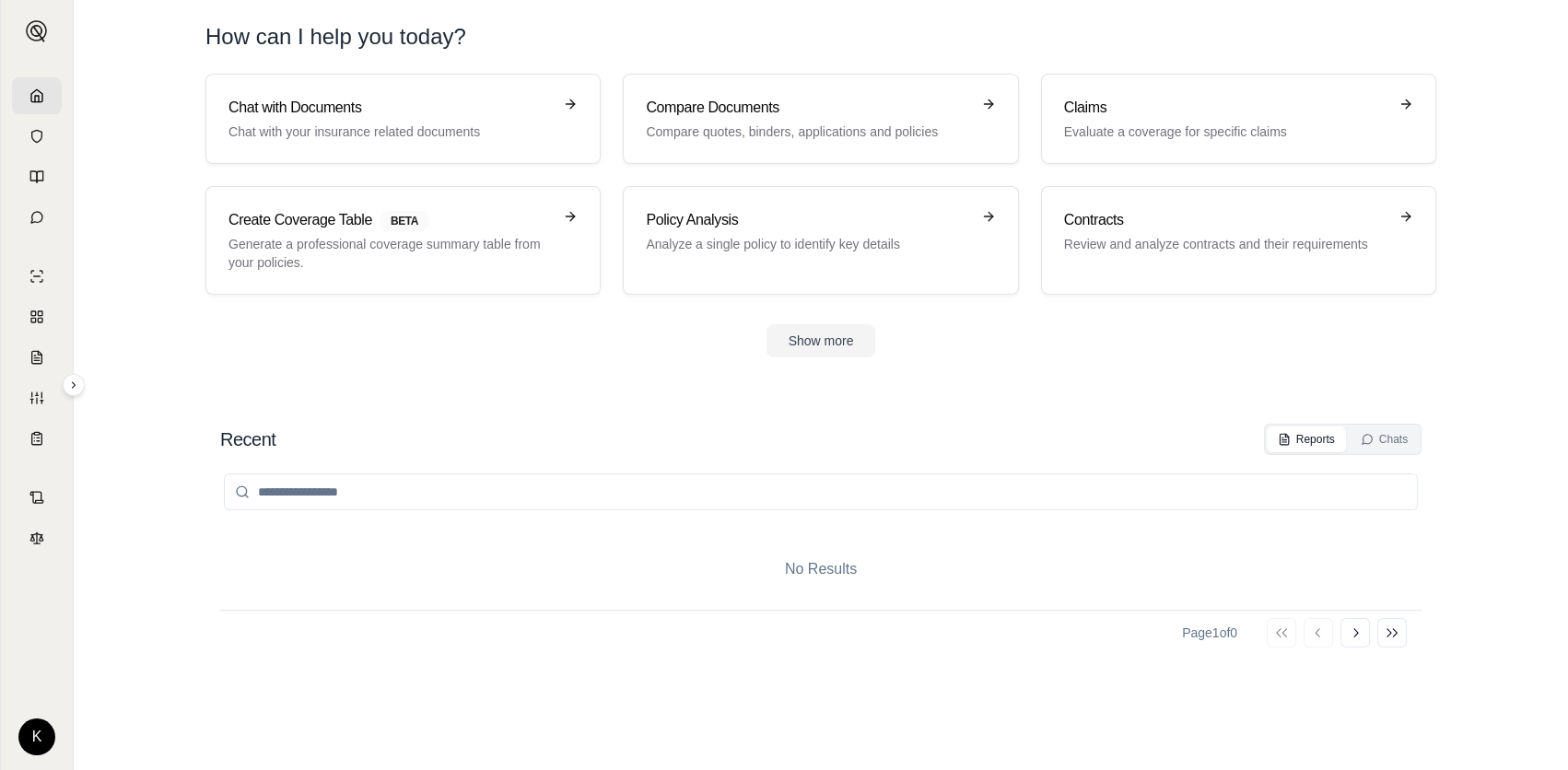 click on "No Results" at bounding box center [821, 569] 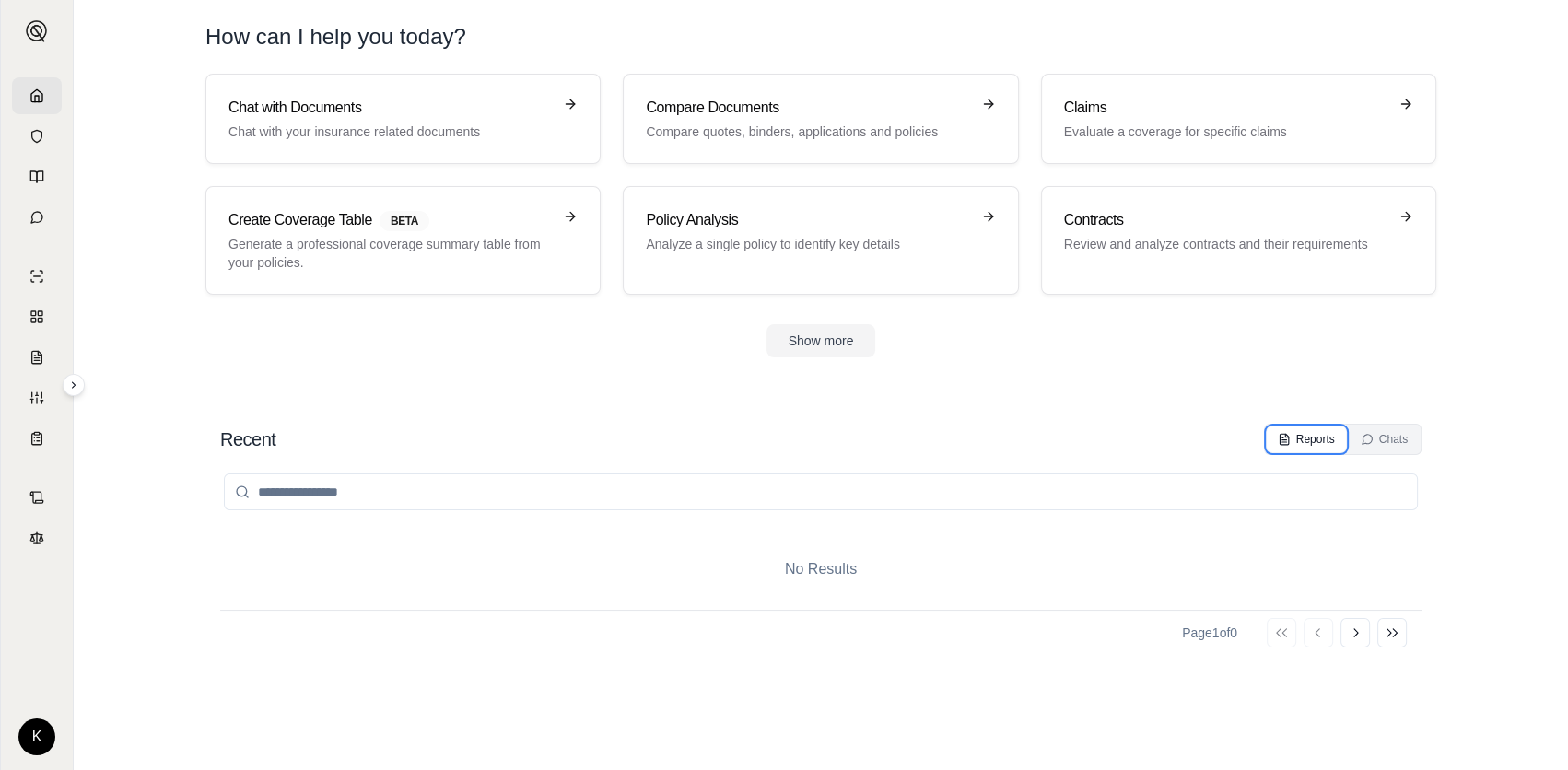 click on "Reports" at bounding box center (1306, 439) 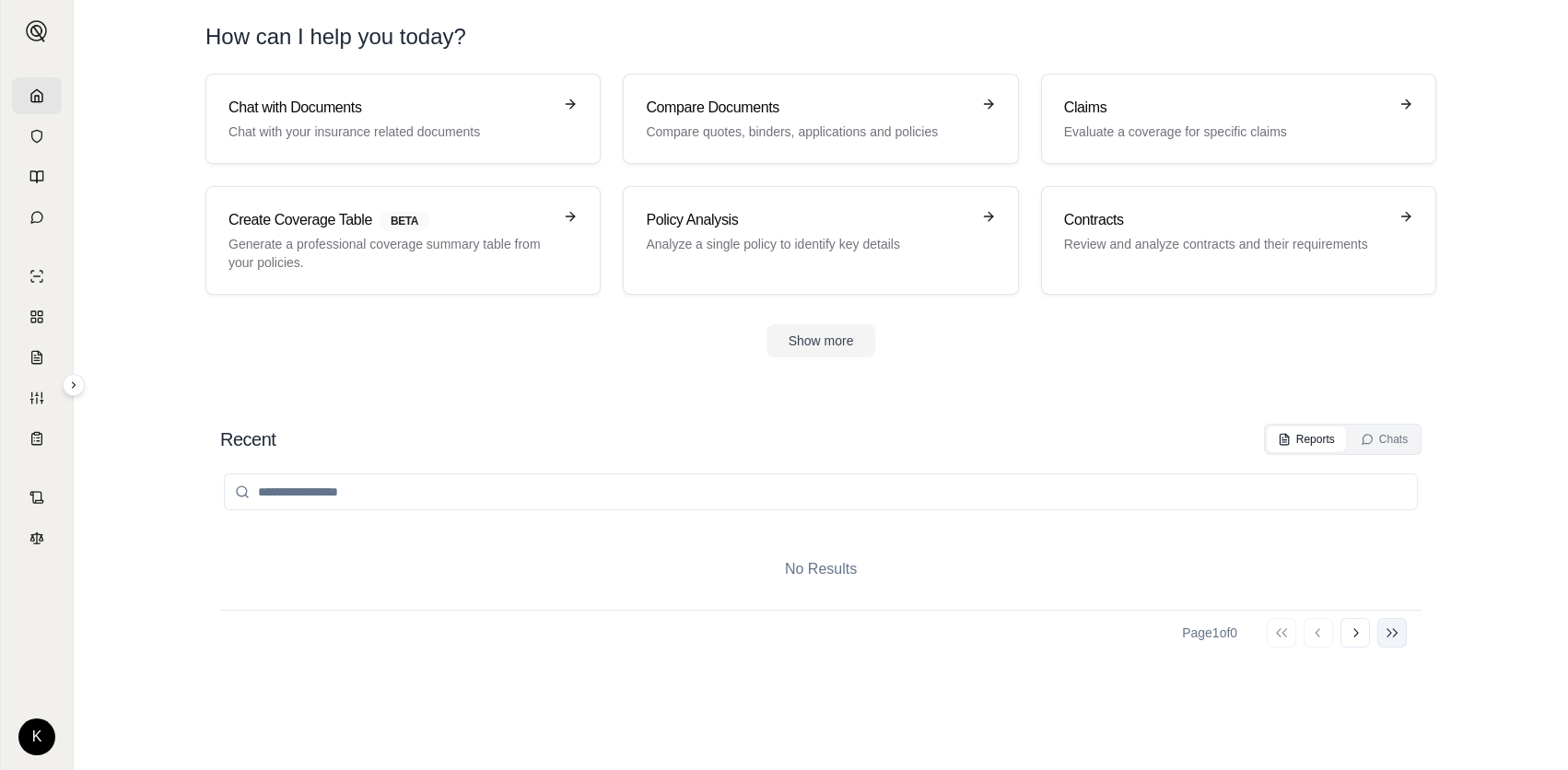 click 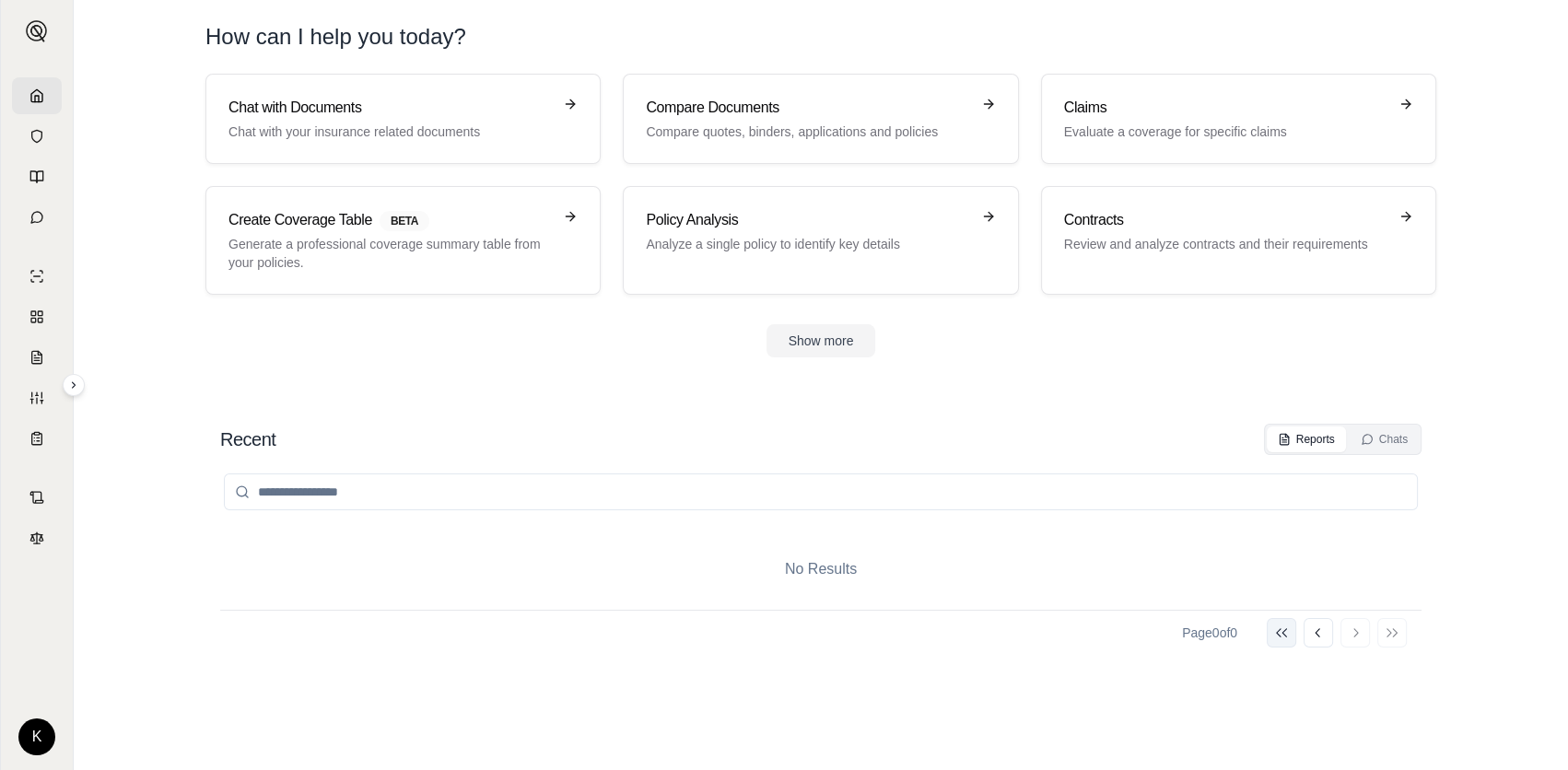 click 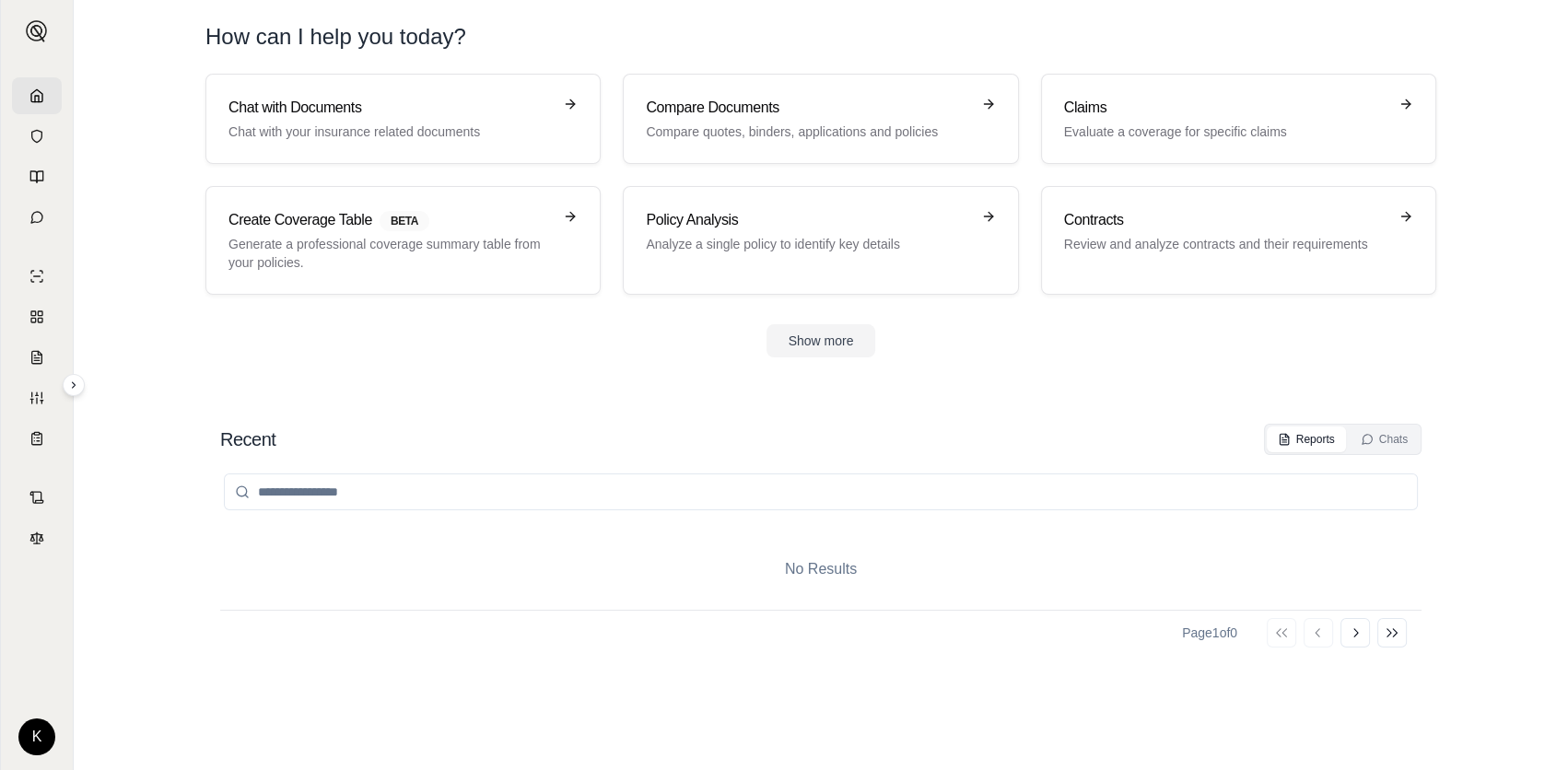 click on "Go to first page Go to previous page Go to next page Go to last page" at bounding box center (1337, 633) 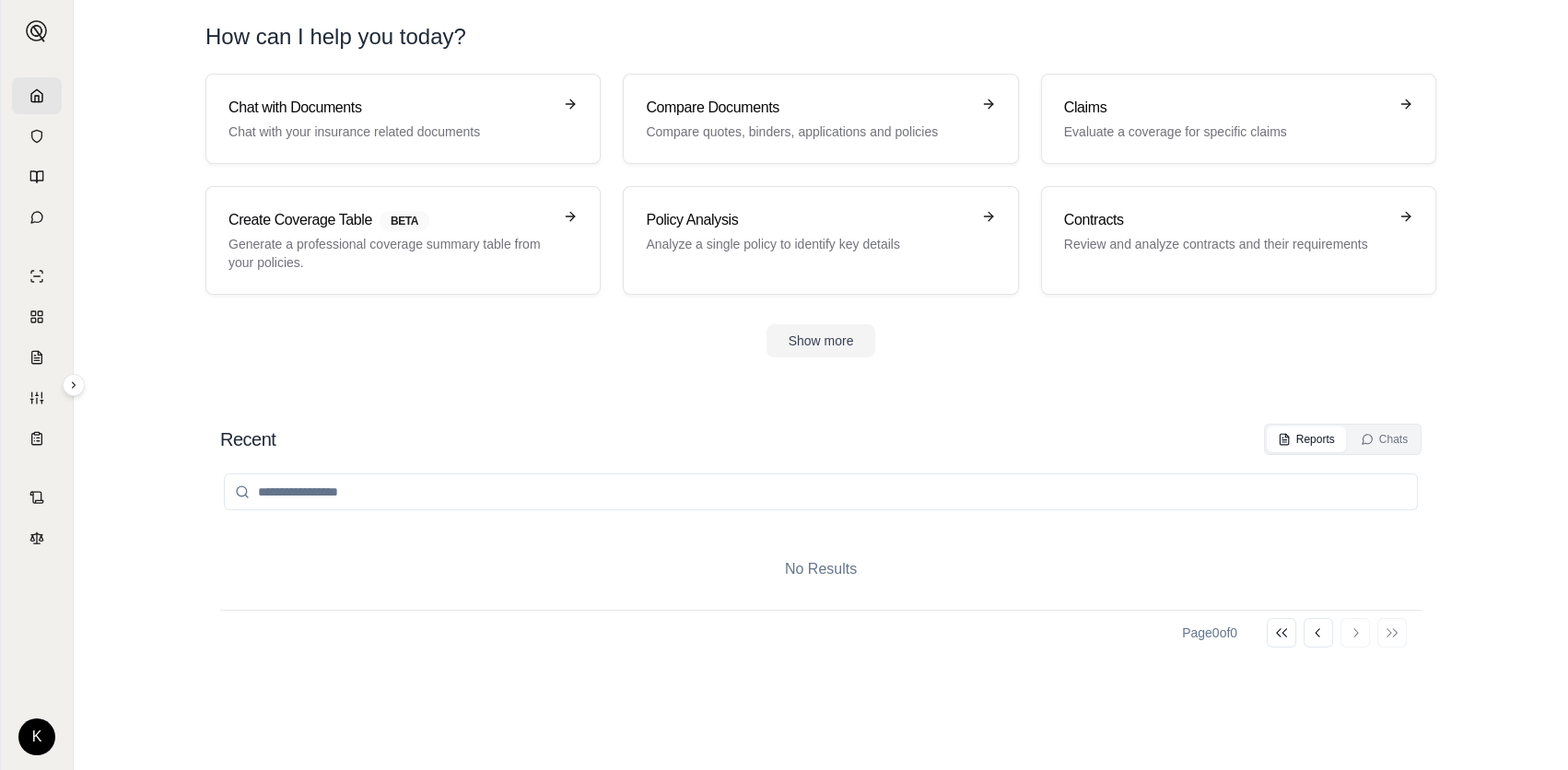 click on "No Results Page  0  of  0 Go to first page Go to previous page Go to next page Go to last page" at bounding box center (821, 594) 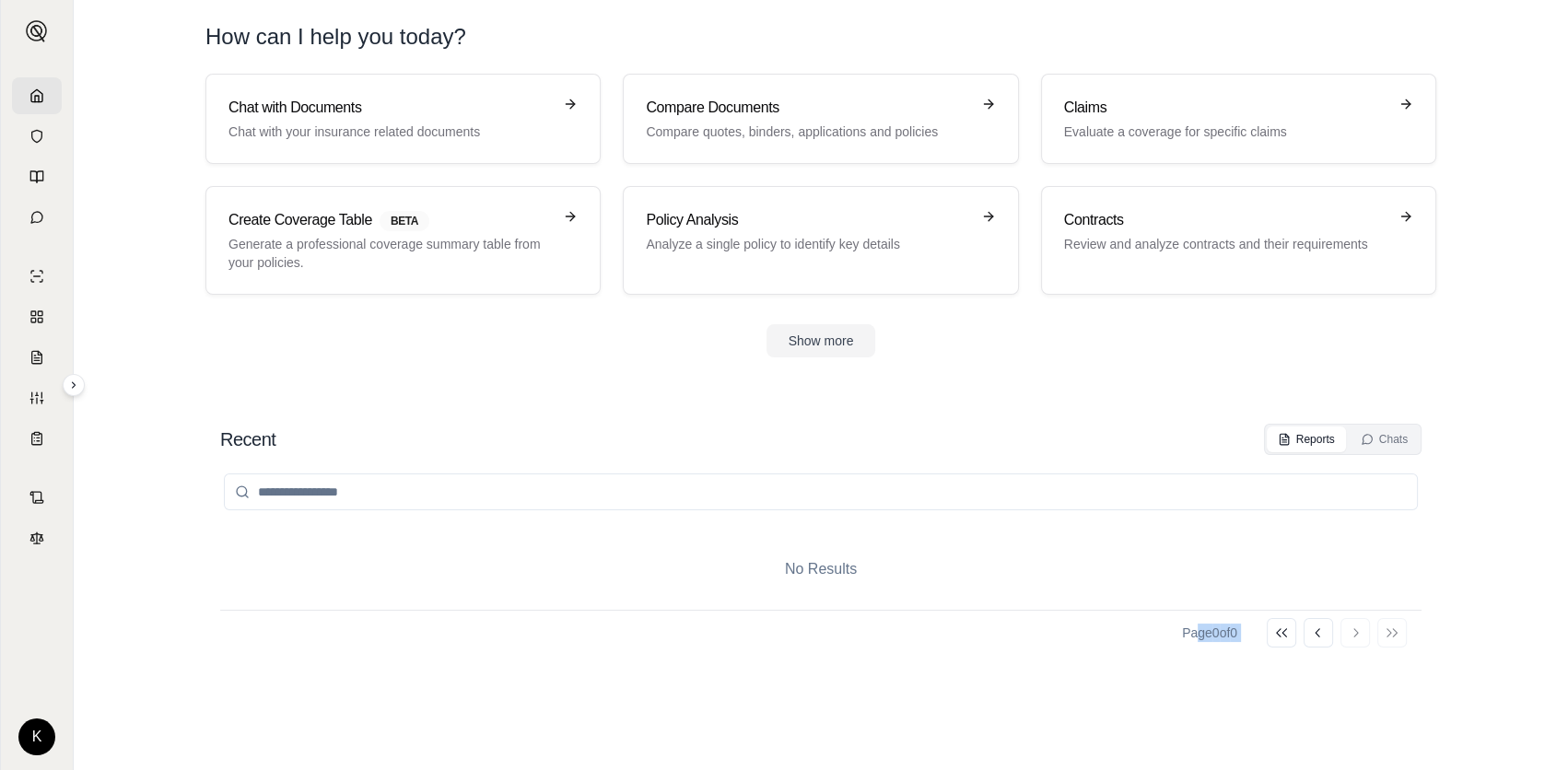 drag, startPoint x: 1189, startPoint y: 626, endPoint x: 1337, endPoint y: 644, distance: 149.09058 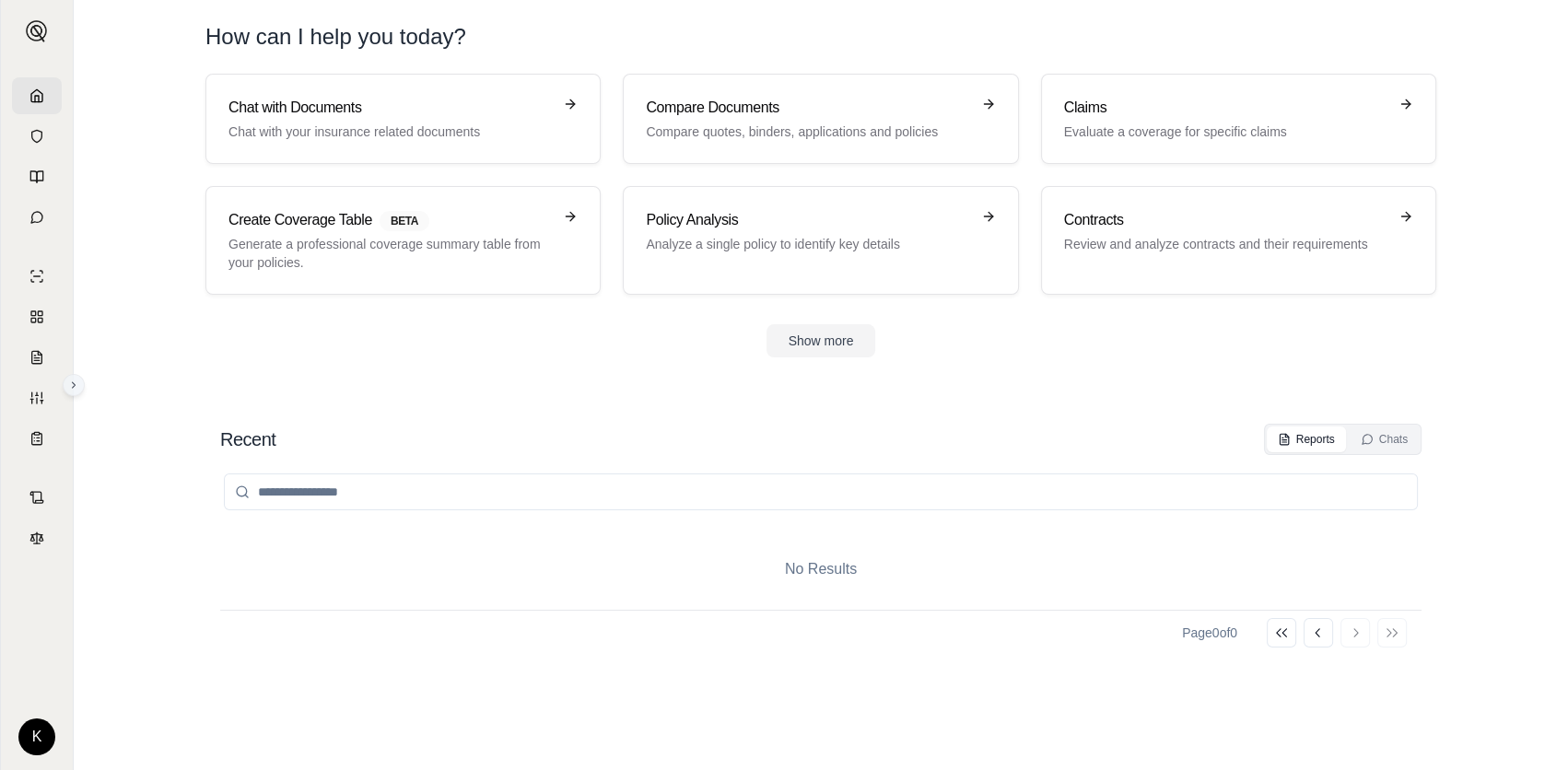 click at bounding box center [74, 385] 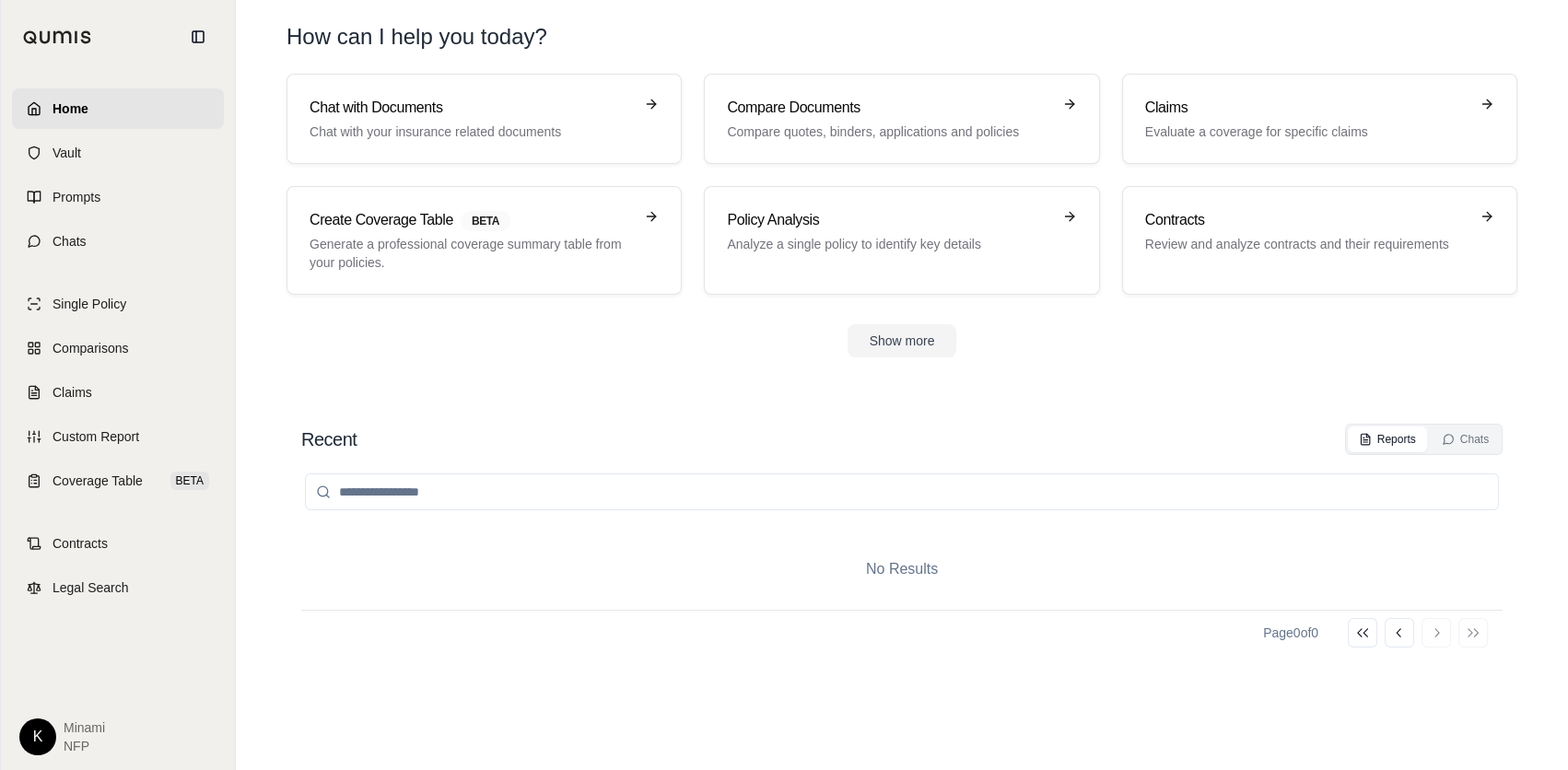 click on "Page  0  of  0 Go to first page Go to previous page Go to next page Go to last page" at bounding box center [902, 632] 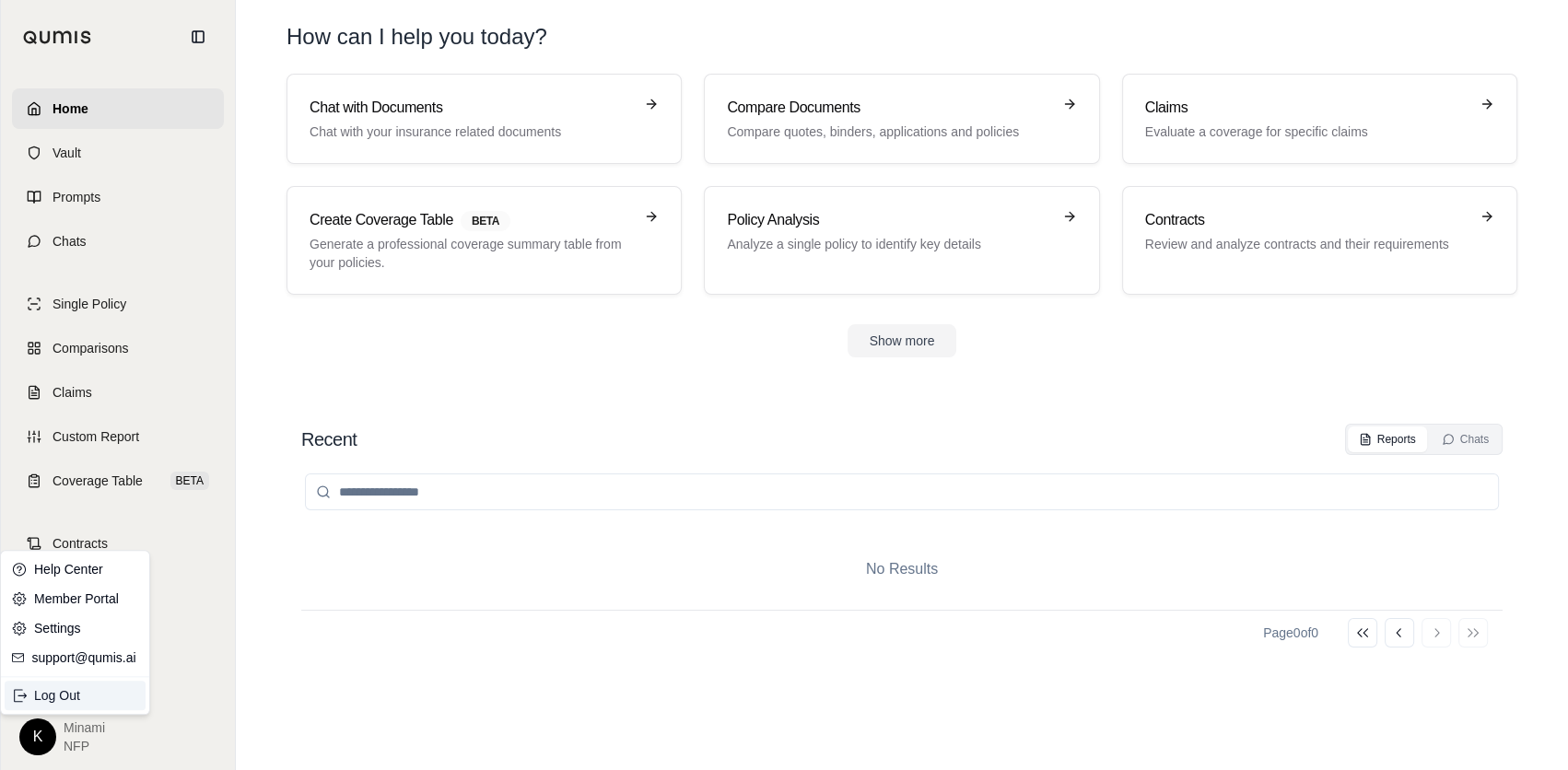 click on "Log Out" at bounding box center [75, 695] 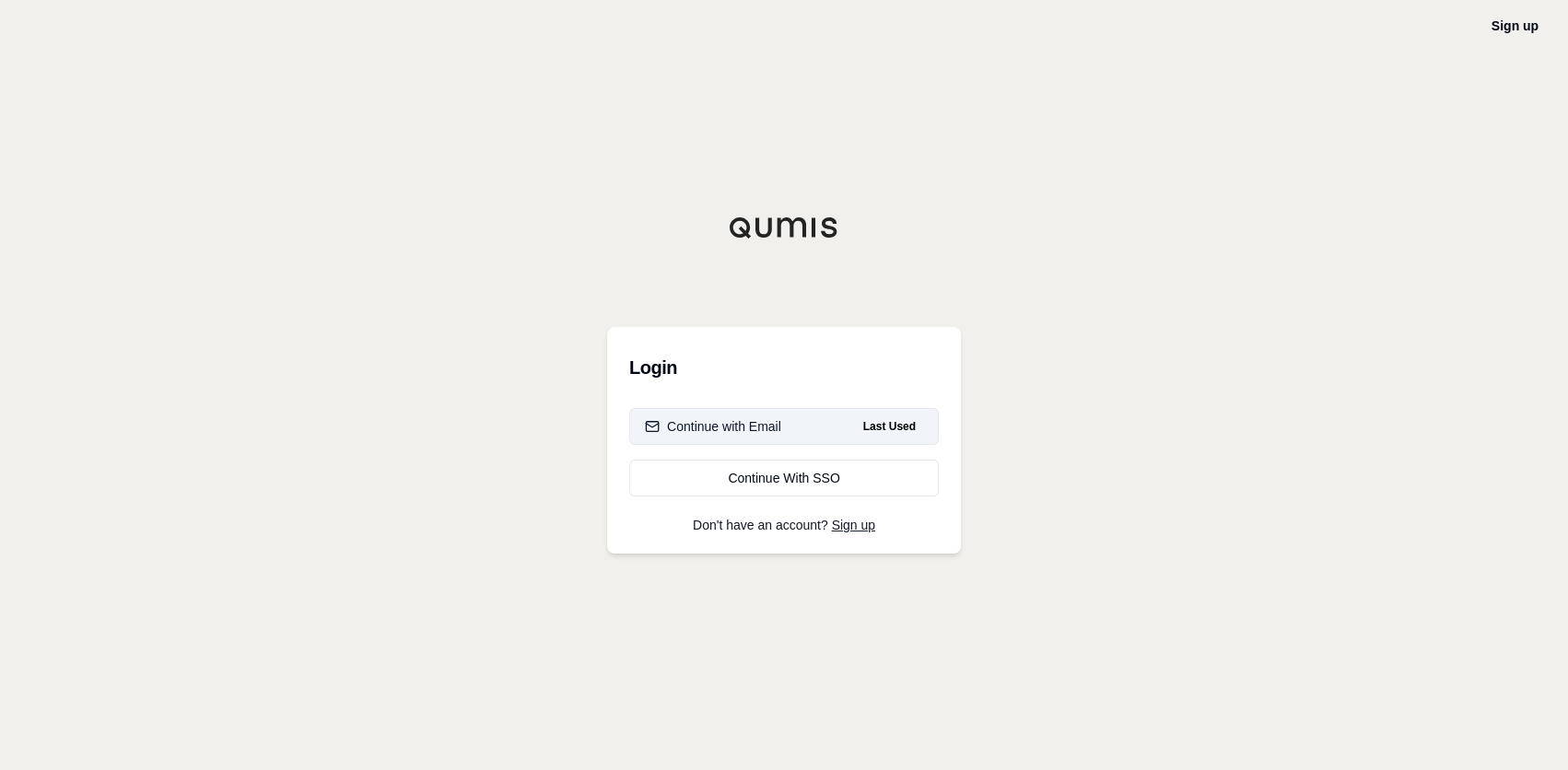 click on "Continue with Email" at bounding box center [713, 426] 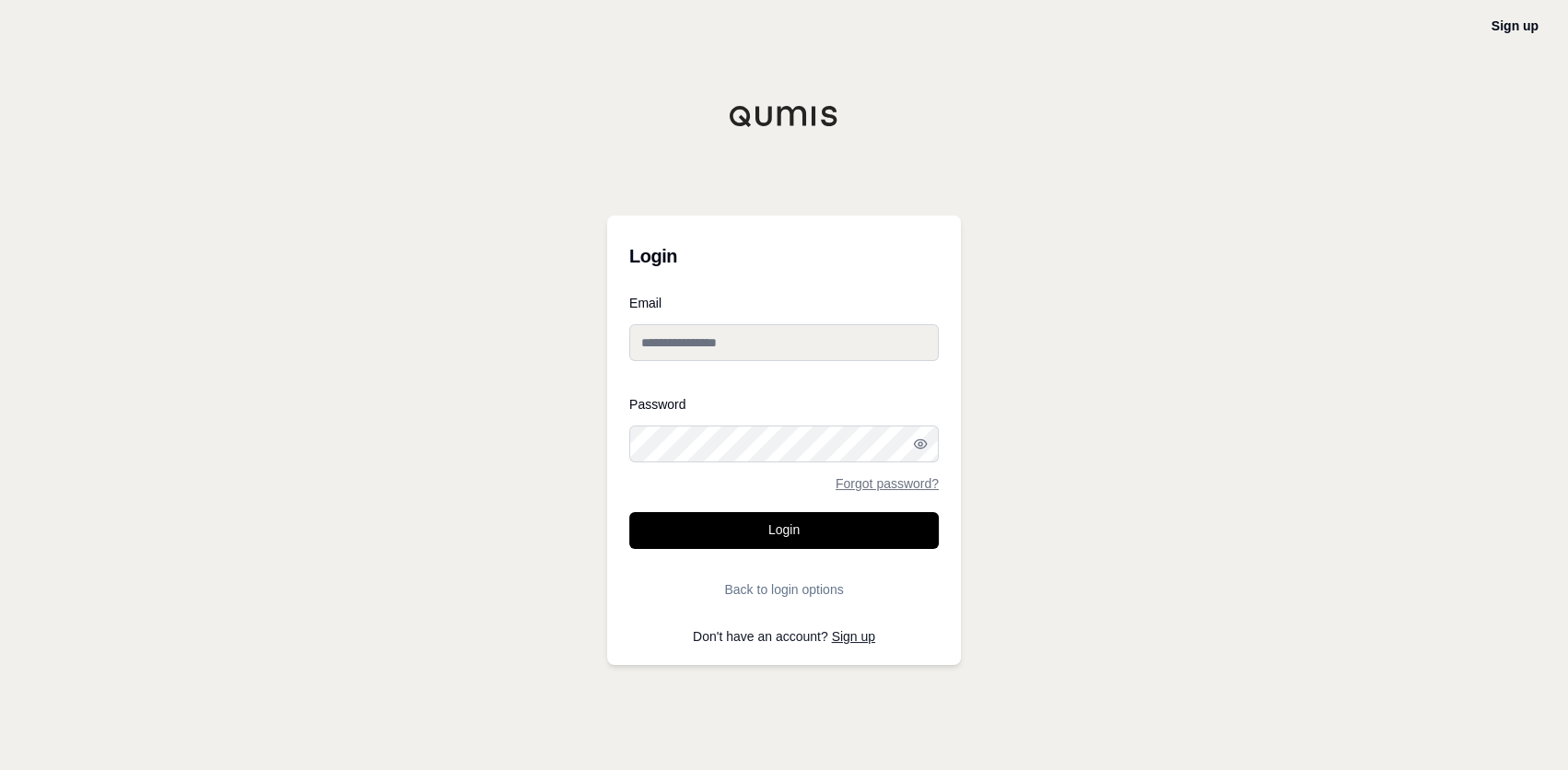 click on "Email" at bounding box center [784, 343] 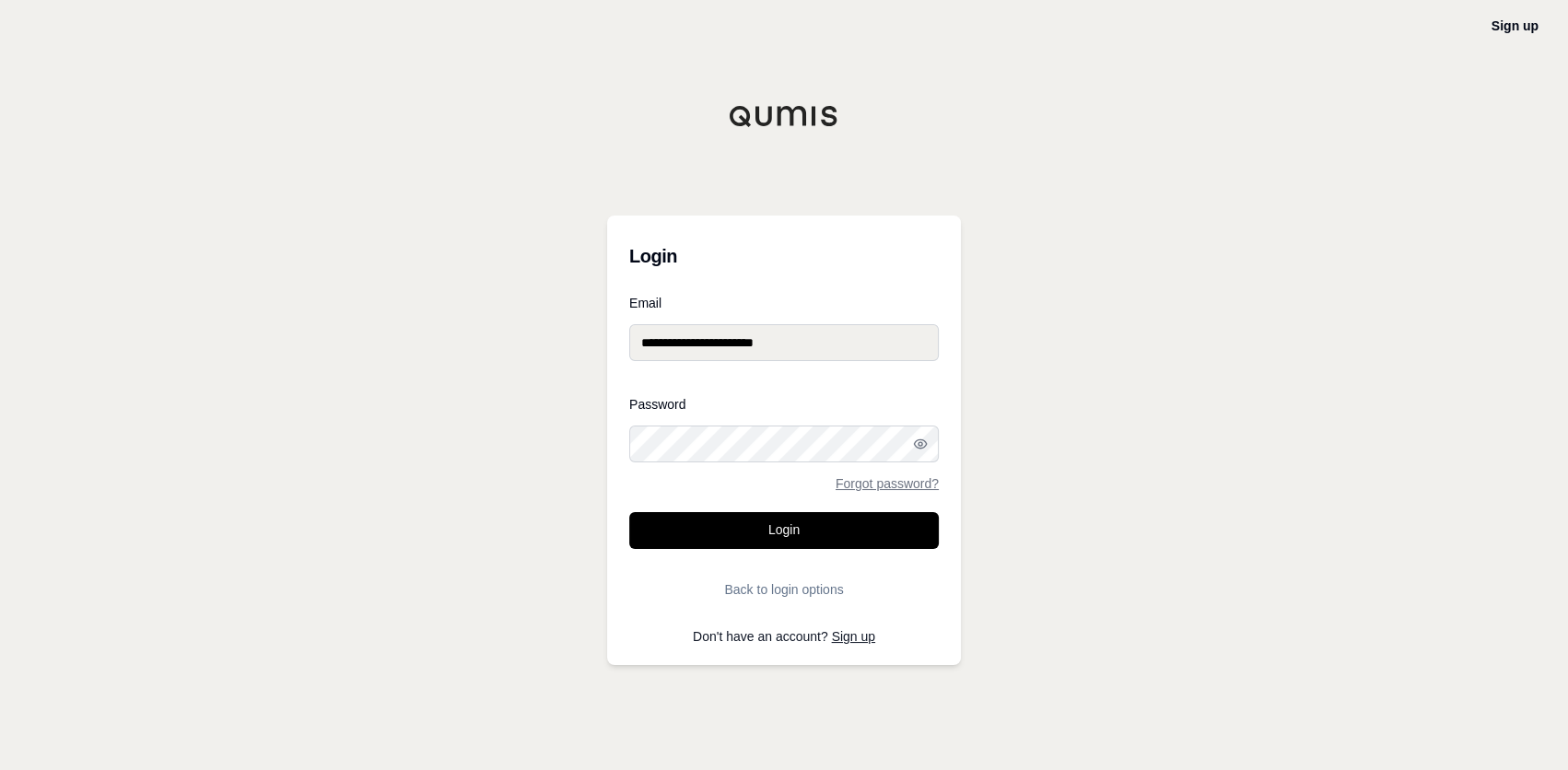 click on "Login" at bounding box center [784, 531] 